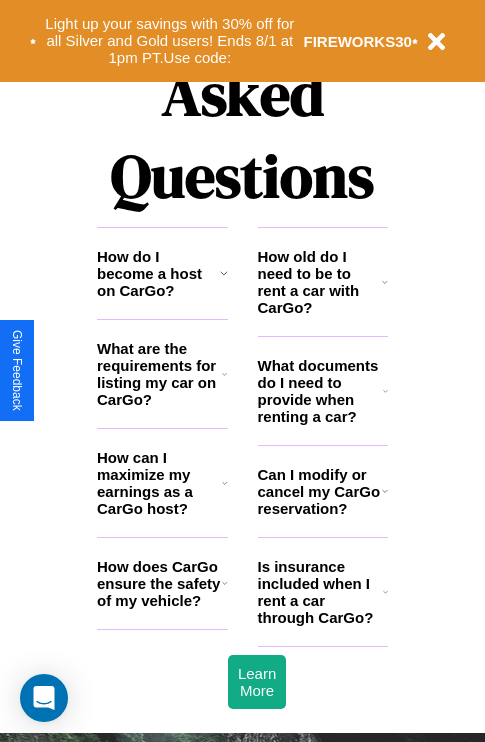 scroll, scrollTop: 2423, scrollLeft: 0, axis: vertical 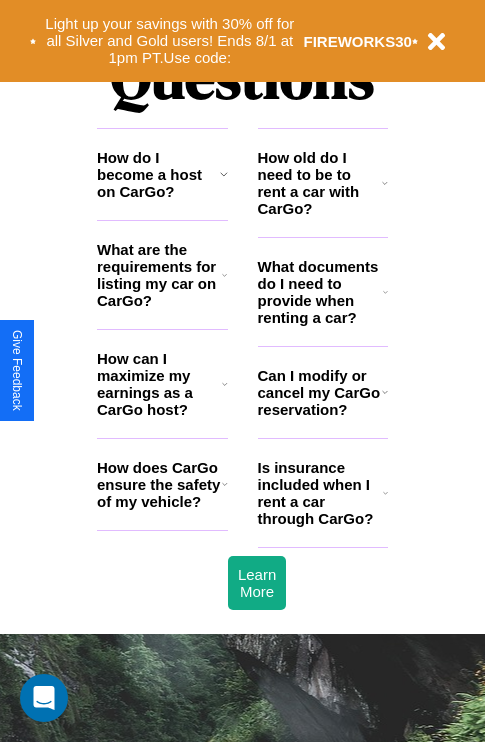 click 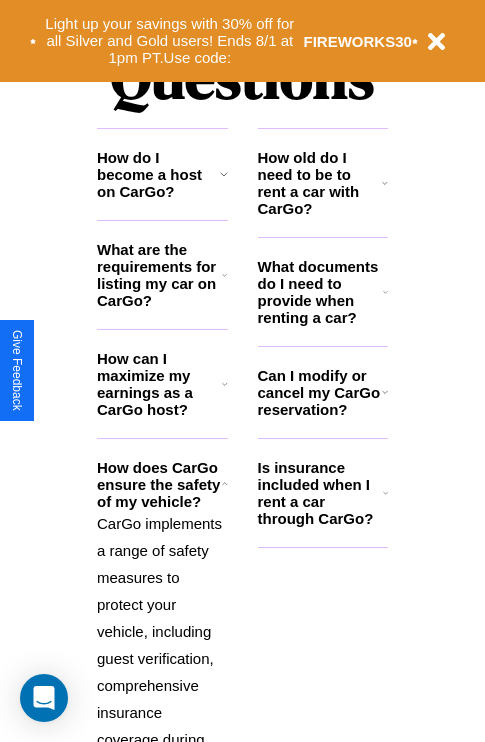 click on "What are the requirements for listing my car on CarGo?" at bounding box center [159, 275] 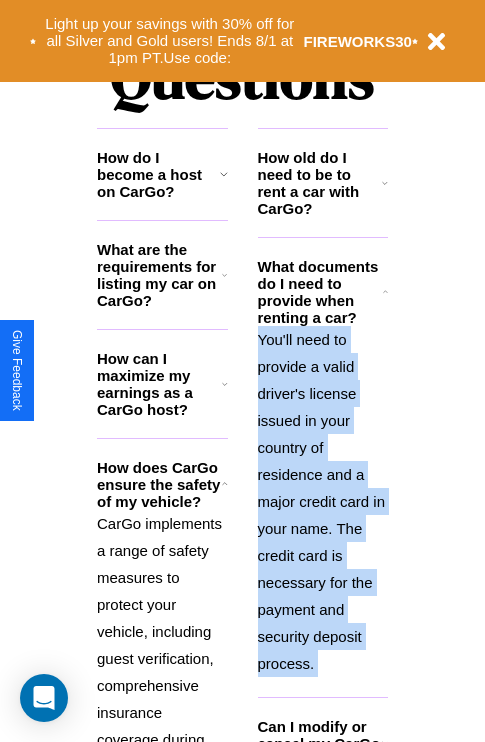 click on "You'll need to provide a valid driver's license issued in your country of residence and a major credit card in your name. The credit card is necessary for the payment and security deposit process." at bounding box center (323, 501) 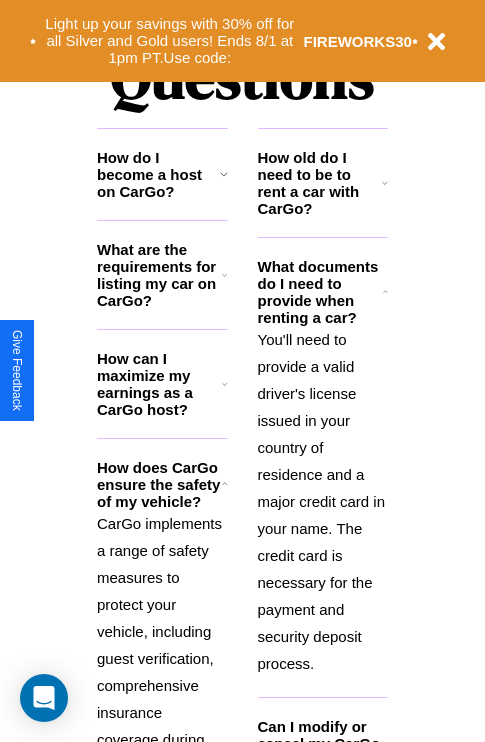 click 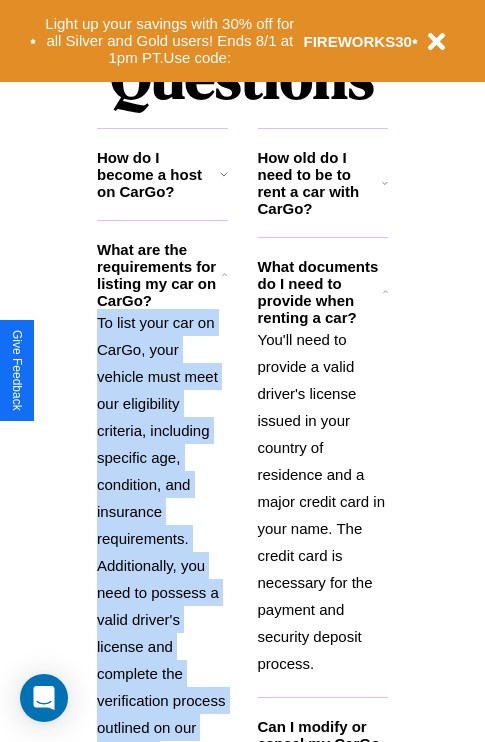 click 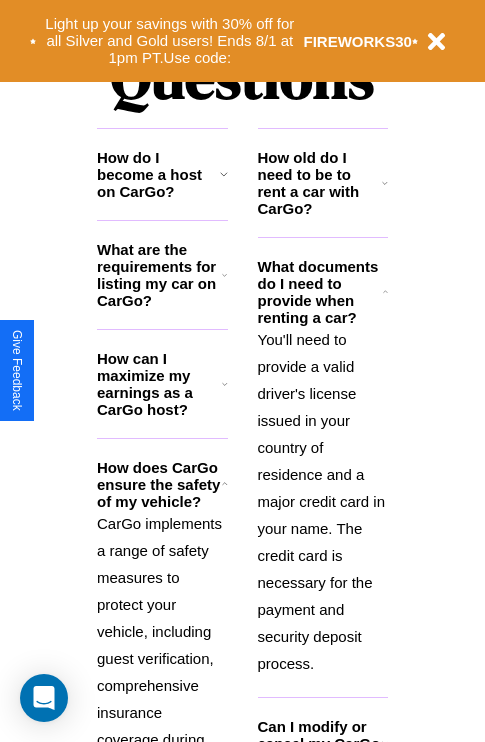 click on "You'll need to provide a valid driver's license issued in your country of residence and a major credit card in your name. The credit card is necessary for the payment and security deposit process." at bounding box center [323, 501] 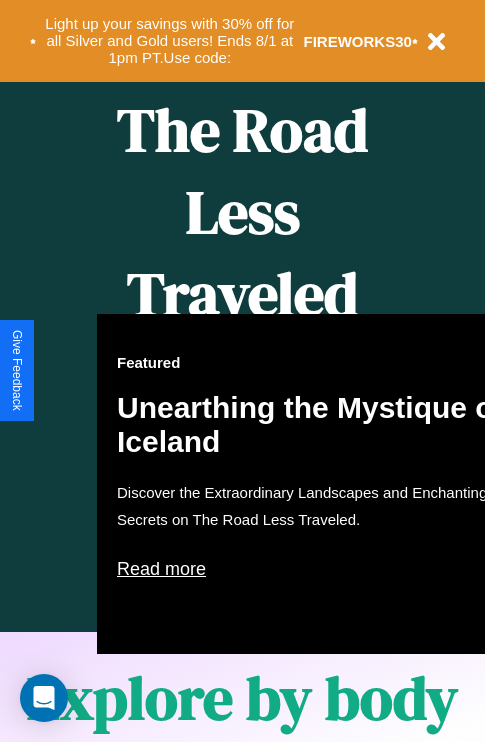 scroll, scrollTop: 308, scrollLeft: 0, axis: vertical 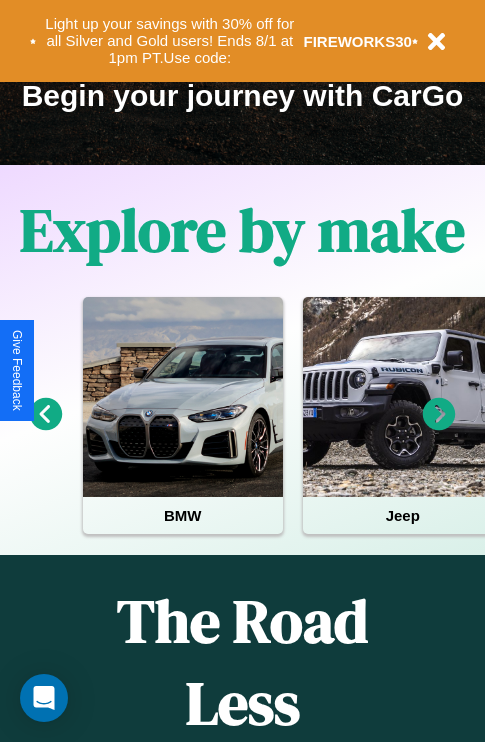 click 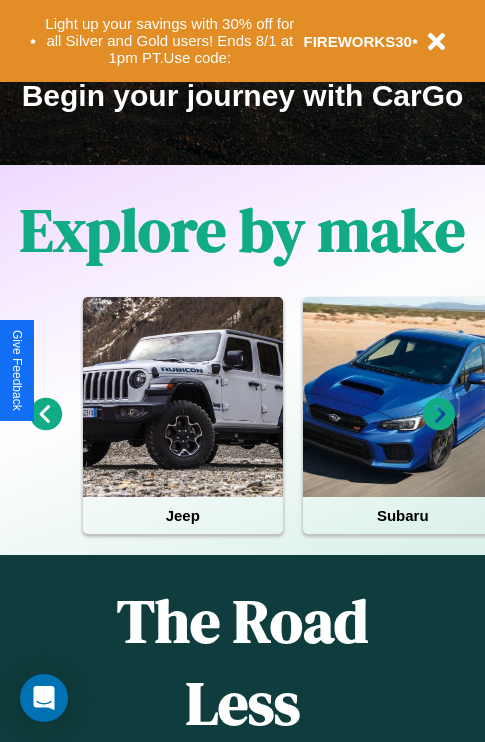 click 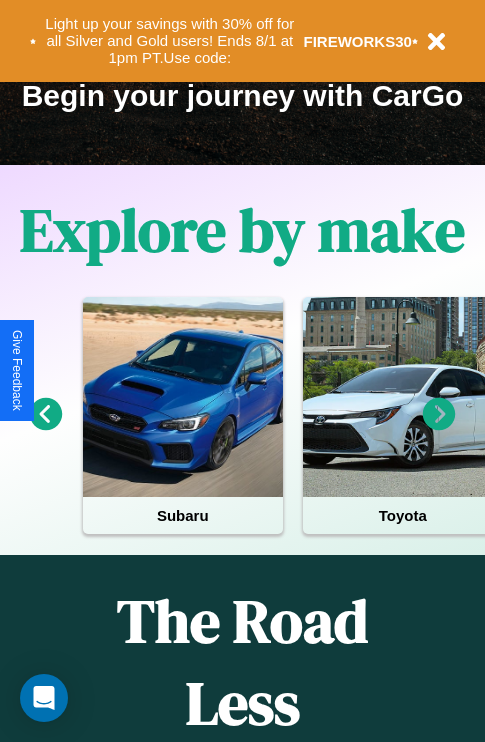click 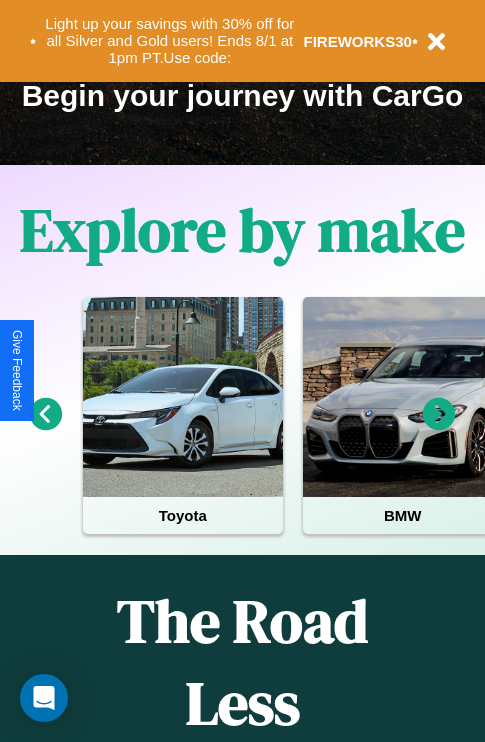 click 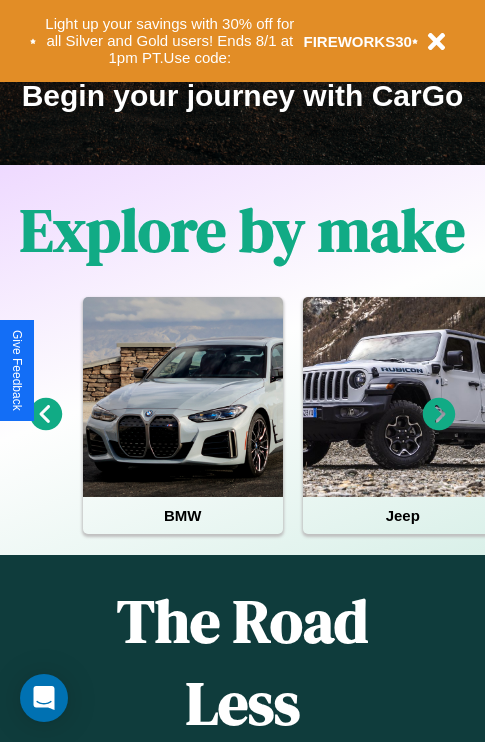 click 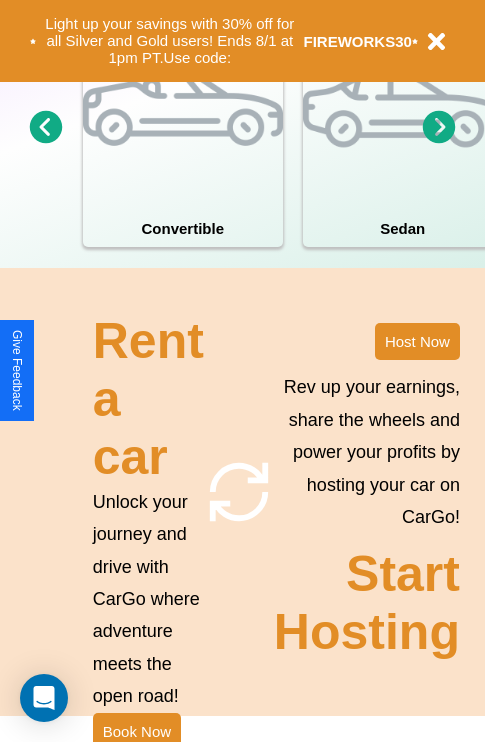 scroll, scrollTop: 1558, scrollLeft: 0, axis: vertical 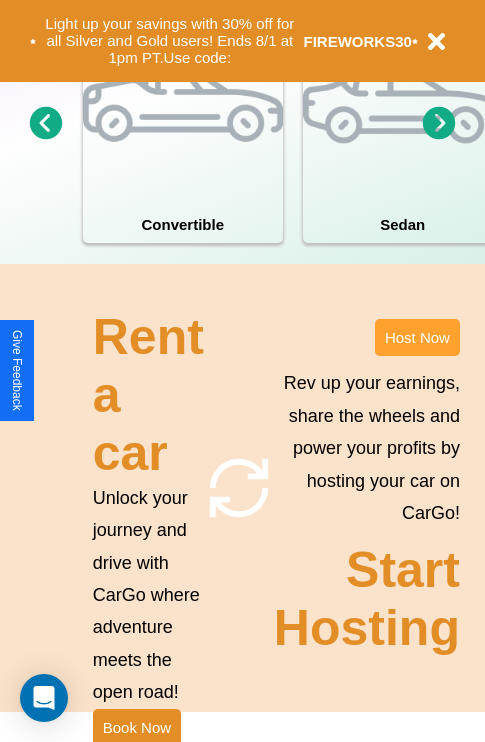 click on "Host Now" at bounding box center (417, 337) 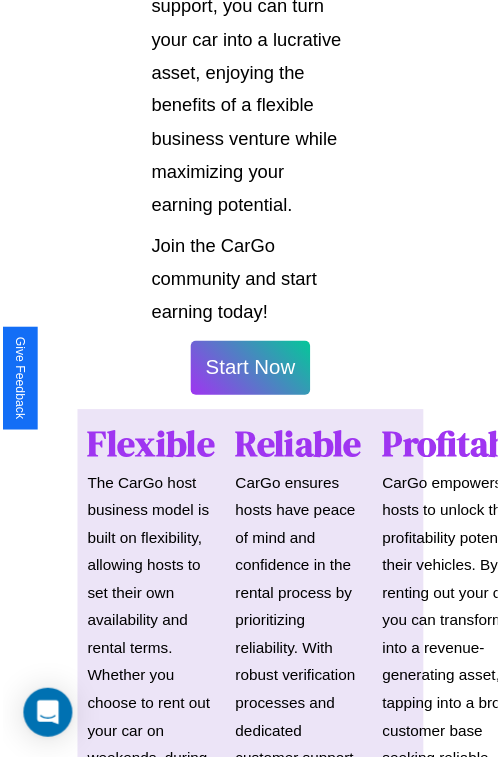 scroll, scrollTop: 1417, scrollLeft: 0, axis: vertical 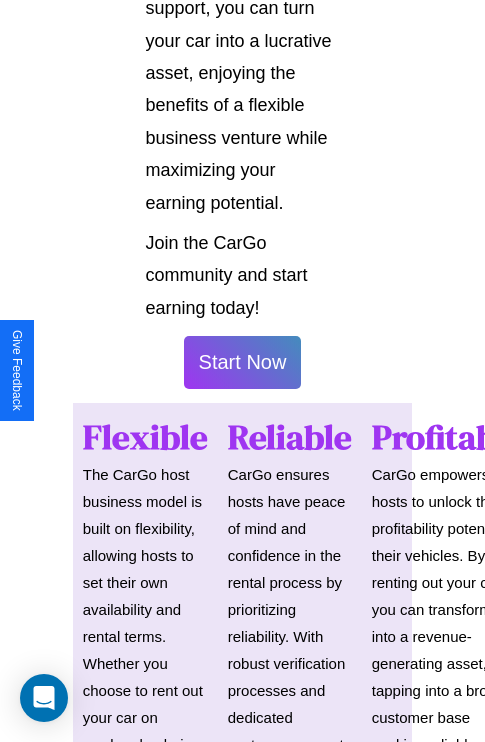 click on "Start Now" at bounding box center [243, 362] 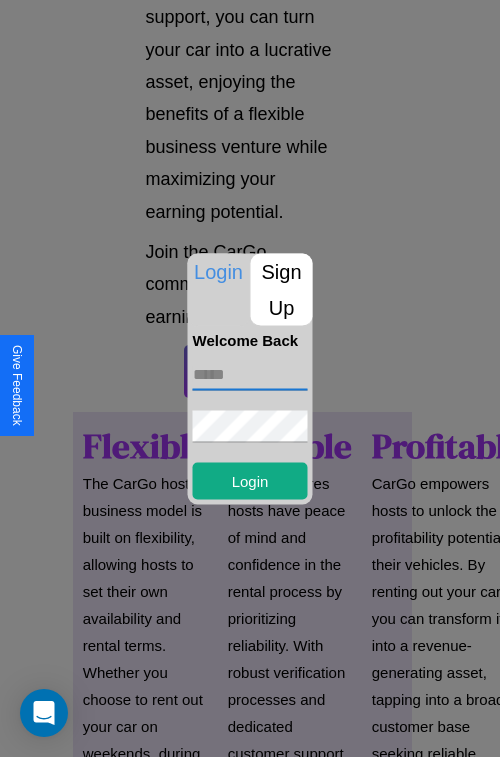 click at bounding box center (250, 374) 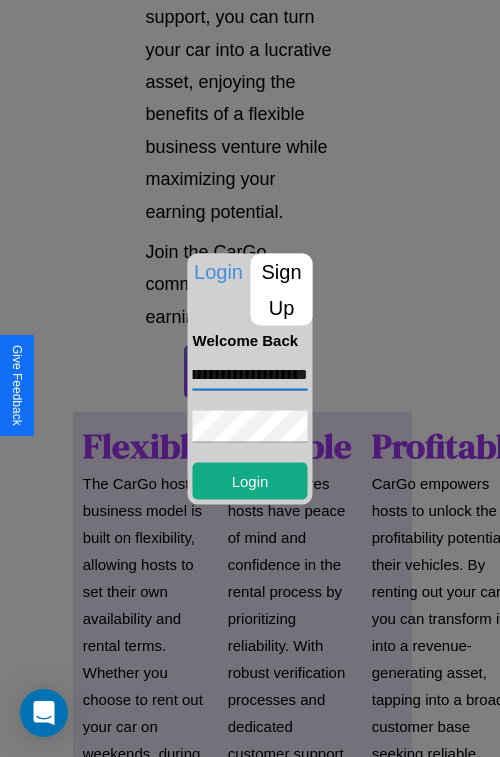 scroll, scrollTop: 0, scrollLeft: 88, axis: horizontal 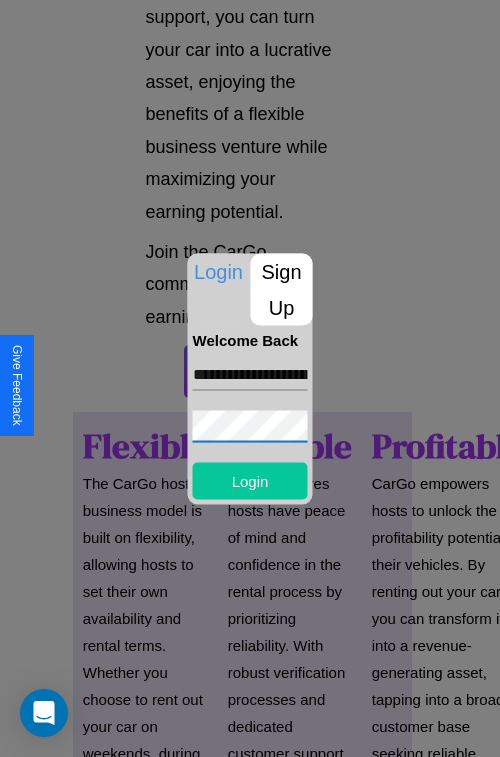 click on "Login" at bounding box center [250, 480] 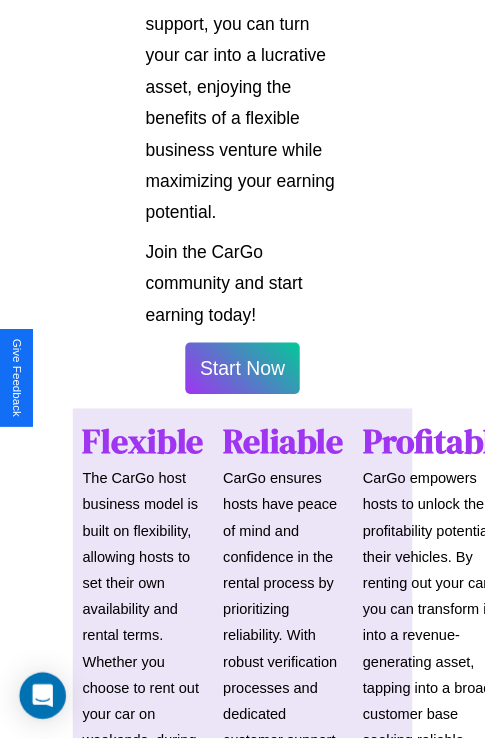 scroll, scrollTop: 1419, scrollLeft: 0, axis: vertical 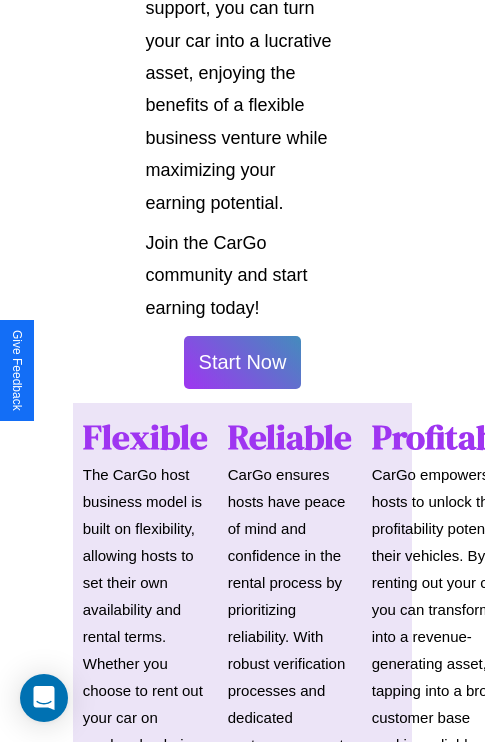 click on "Start Now" at bounding box center (243, 362) 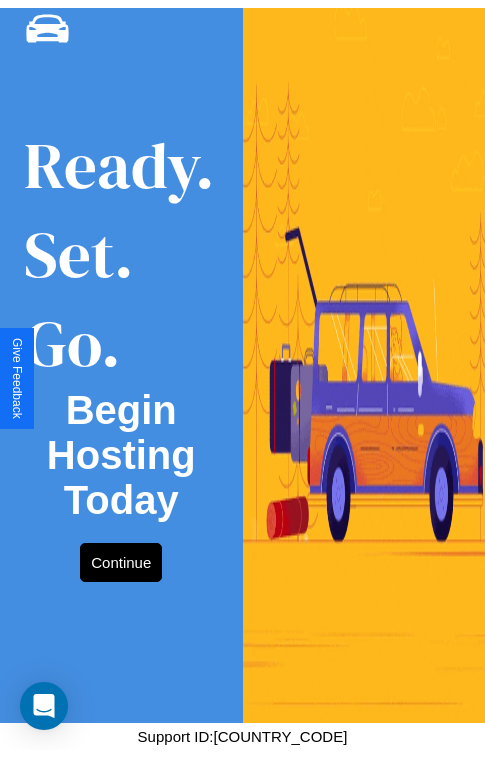 scroll, scrollTop: 0, scrollLeft: 0, axis: both 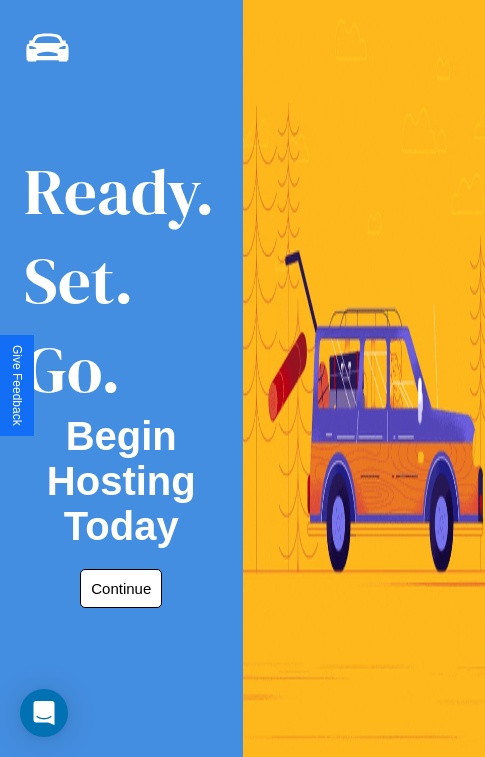 click on "Continue" at bounding box center [121, 588] 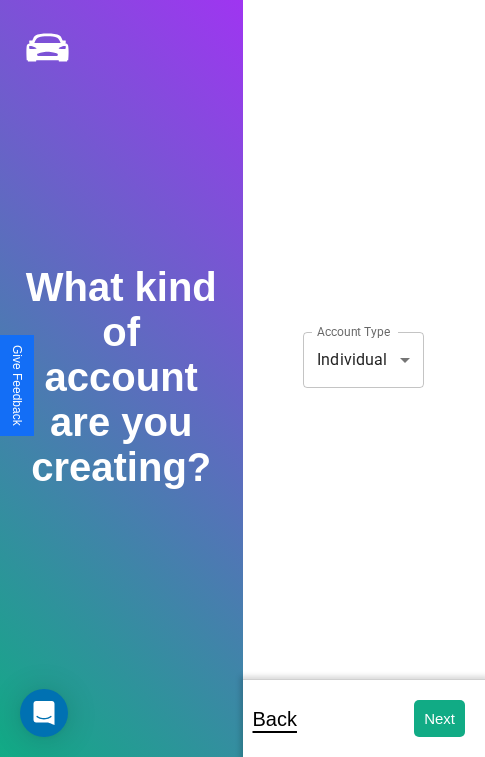 click on "**********" at bounding box center [242, 392] 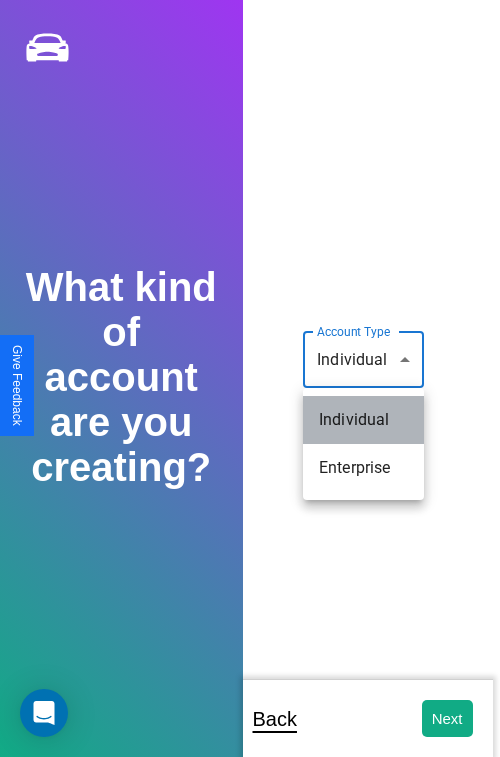 click on "Individual" at bounding box center [363, 420] 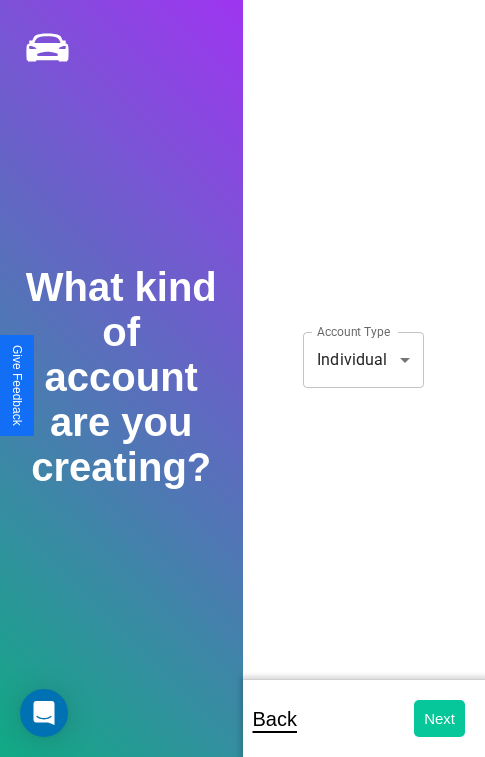 click on "Next" at bounding box center [439, 718] 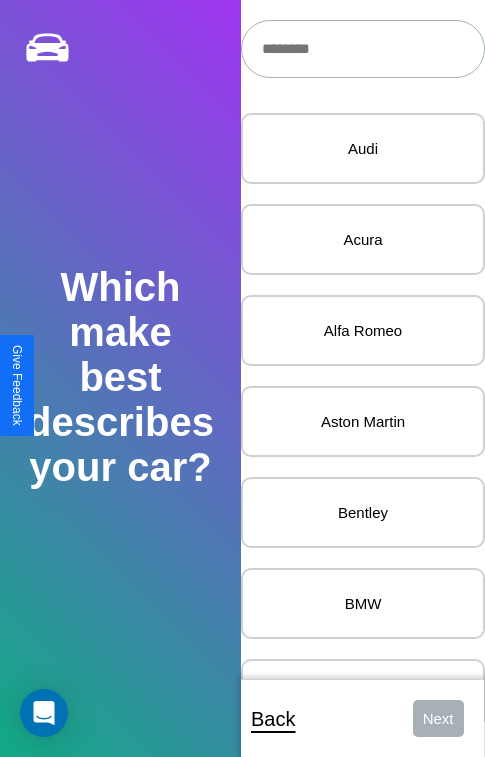 scroll, scrollTop: 27, scrollLeft: 0, axis: vertical 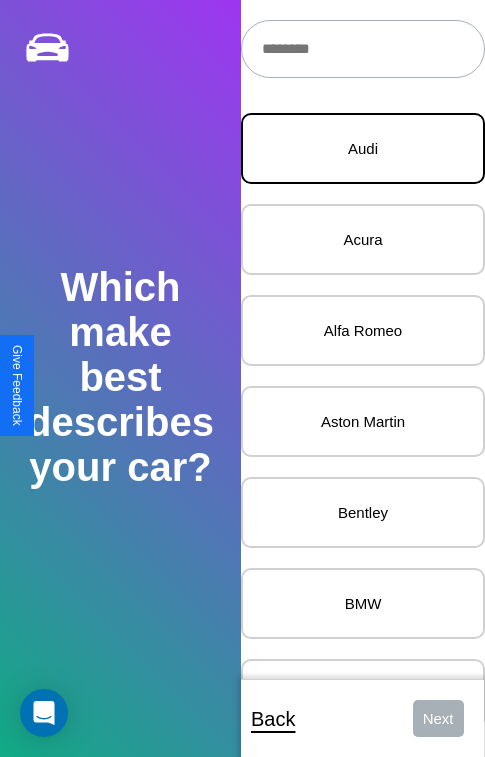 click on "Audi" at bounding box center (363, 148) 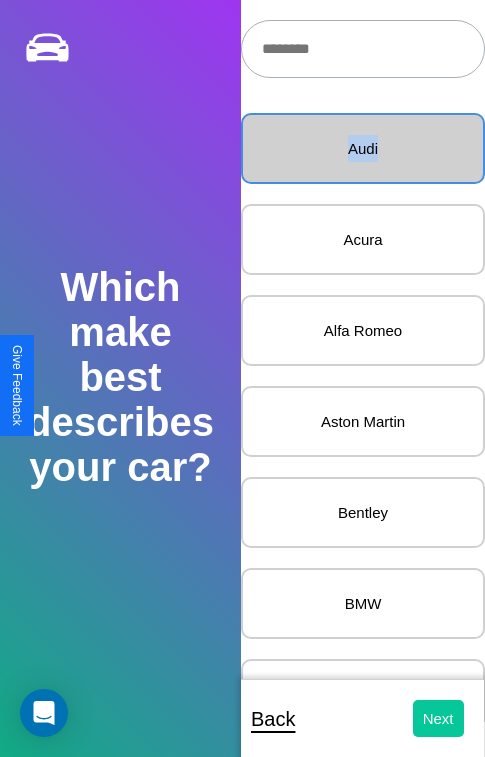 click on "Next" at bounding box center (438, 718) 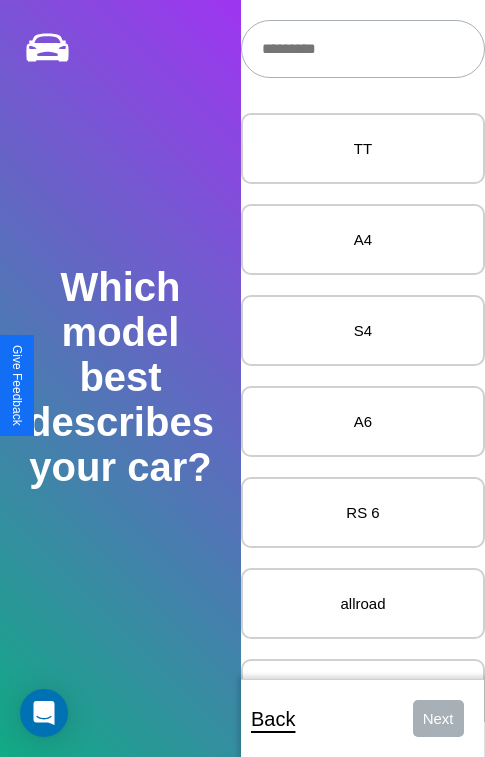 scroll, scrollTop: 27, scrollLeft: 0, axis: vertical 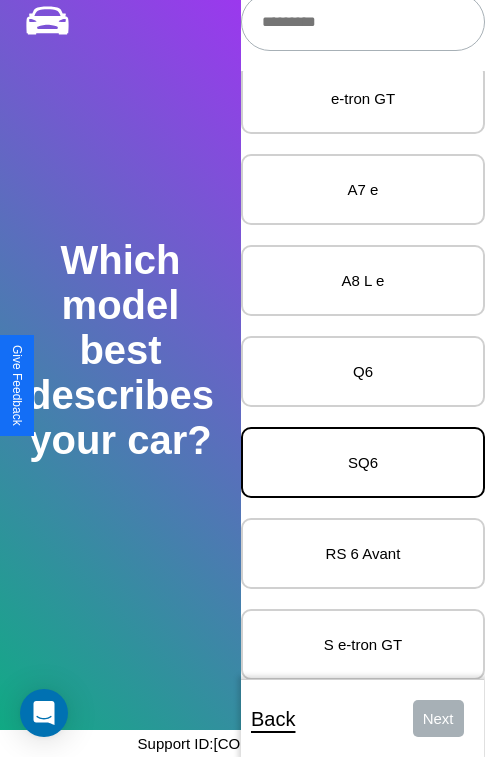 click on "SQ6" at bounding box center (363, 462) 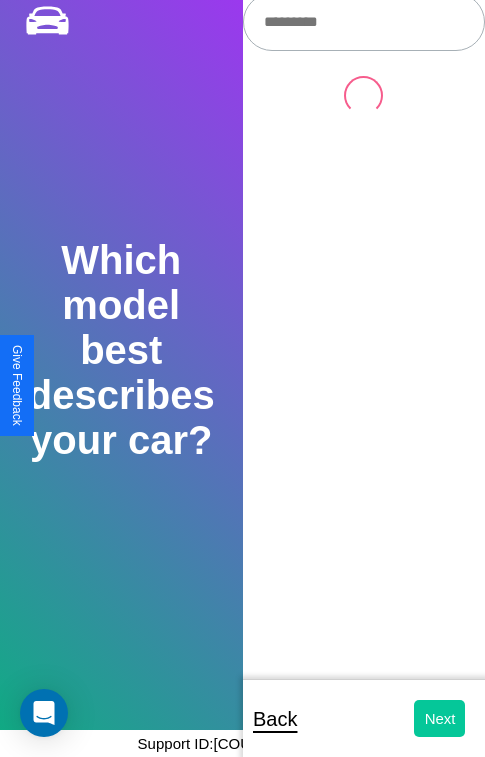 scroll, scrollTop: 0, scrollLeft: 0, axis: both 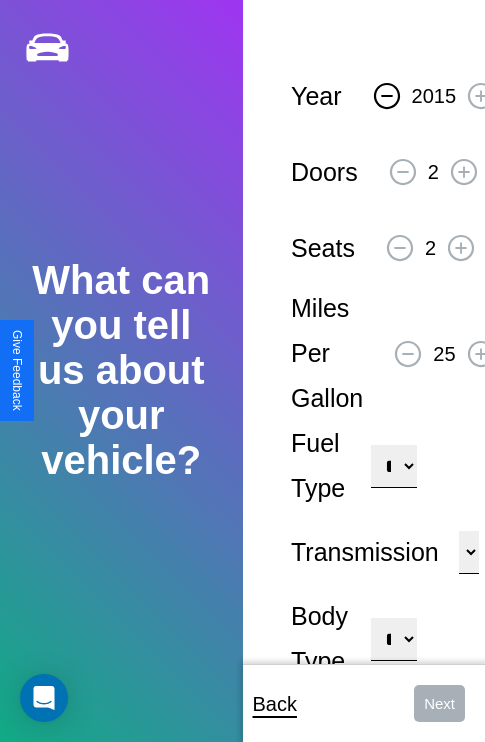 click 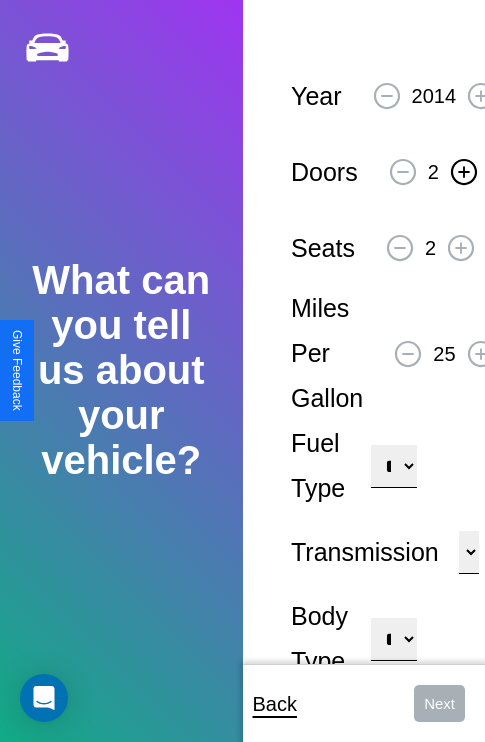 click 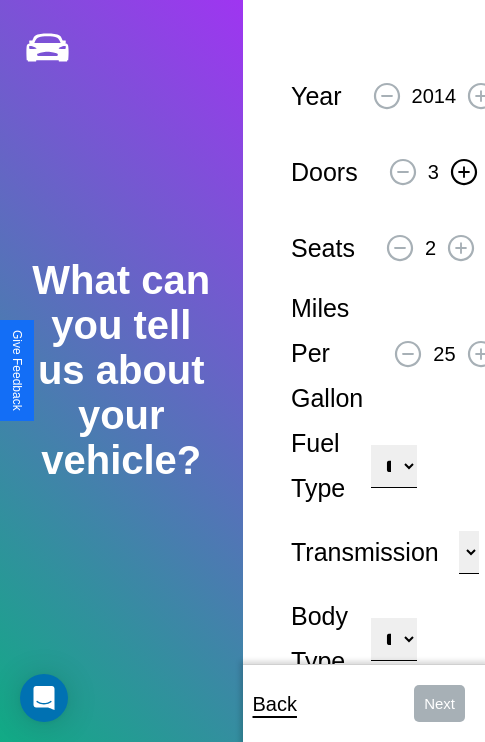 click 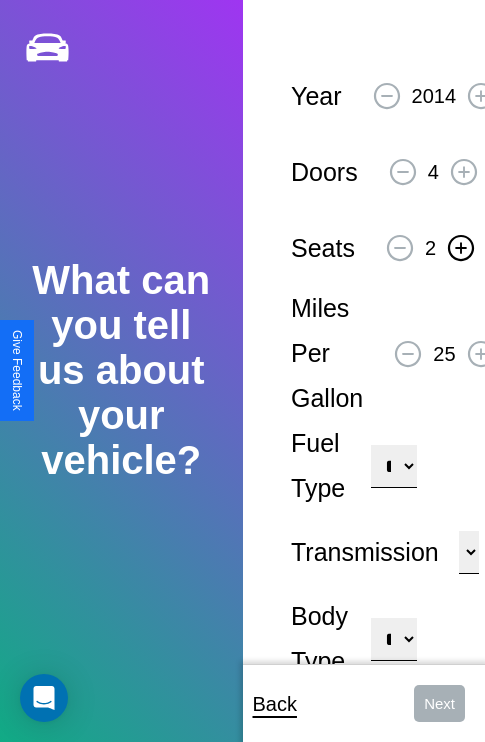 click 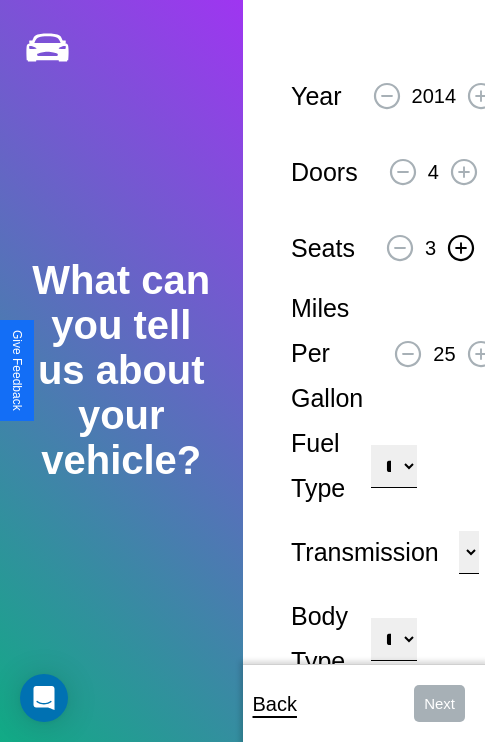 click 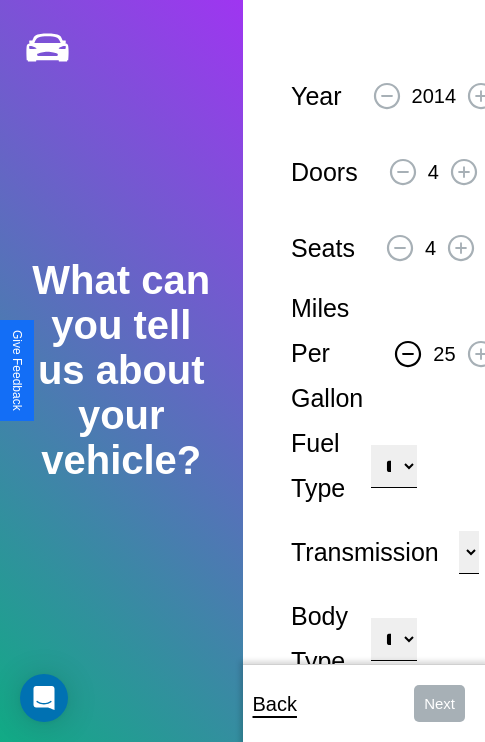 click 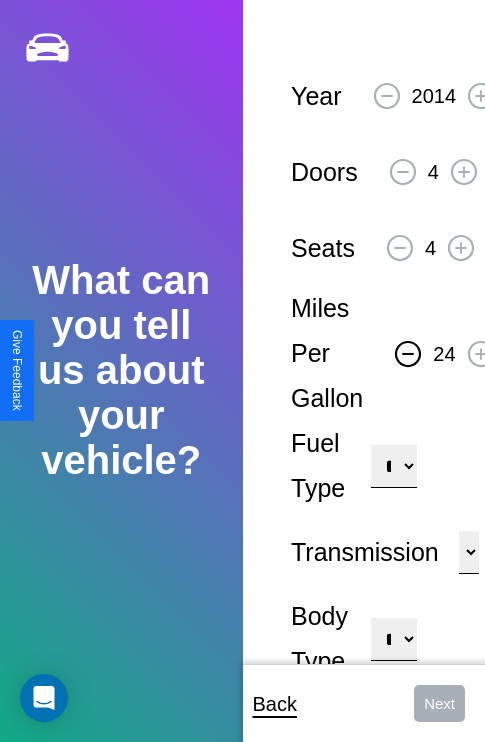 click 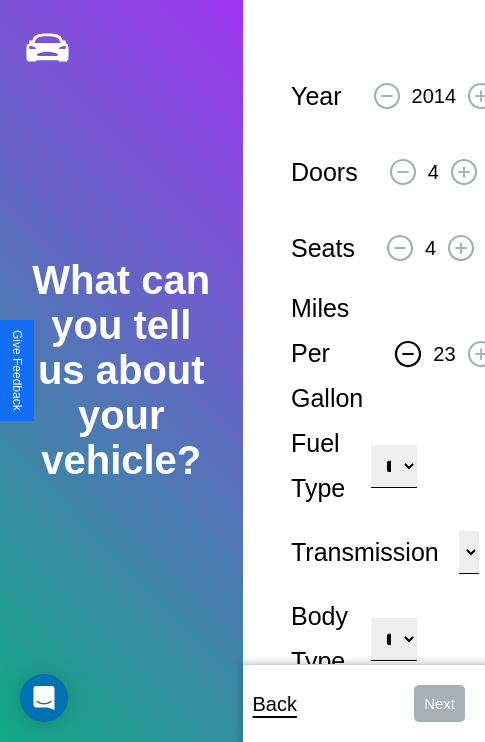 click 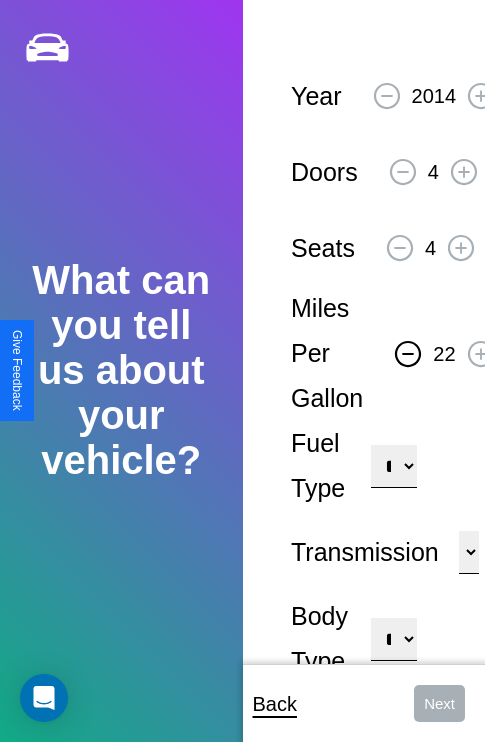 click 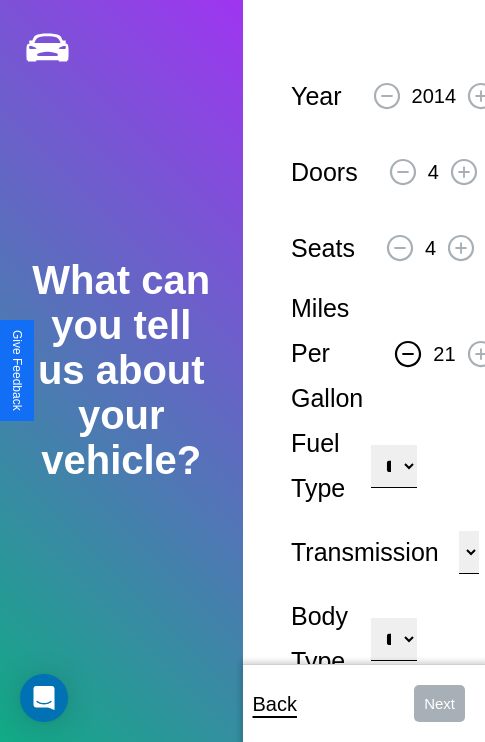 click 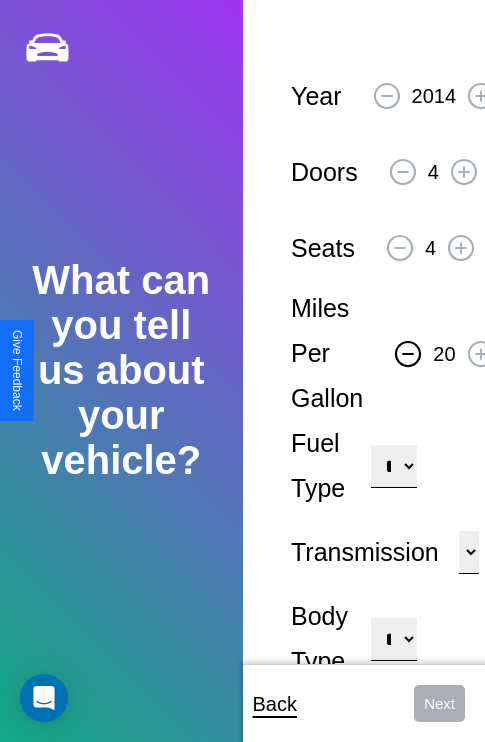 click 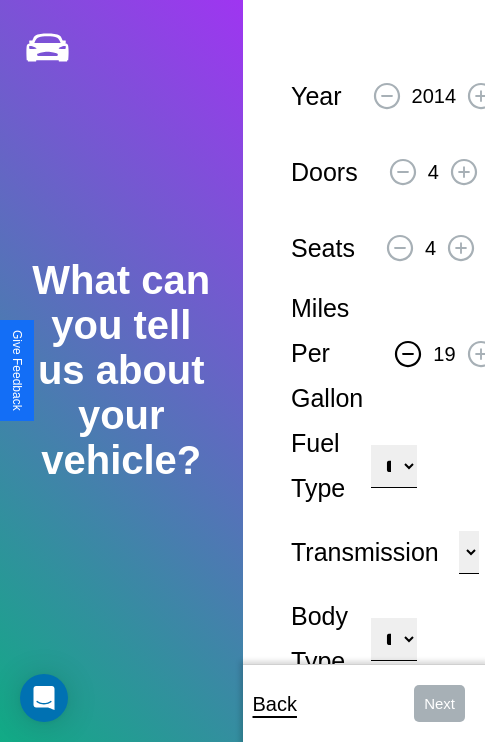 click 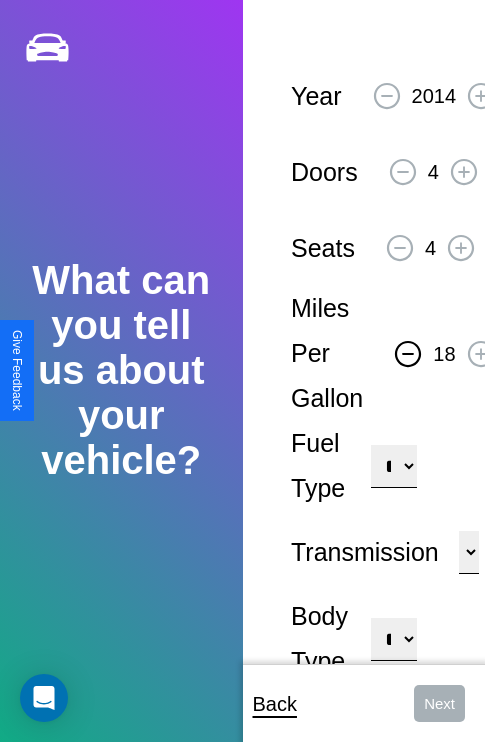 click 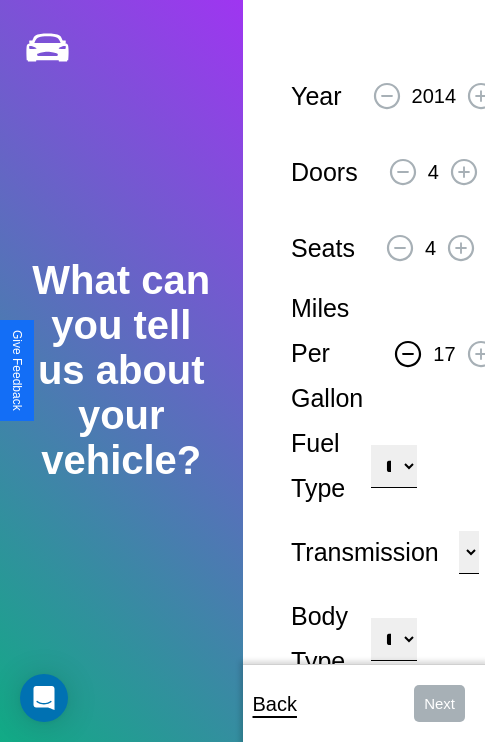 click 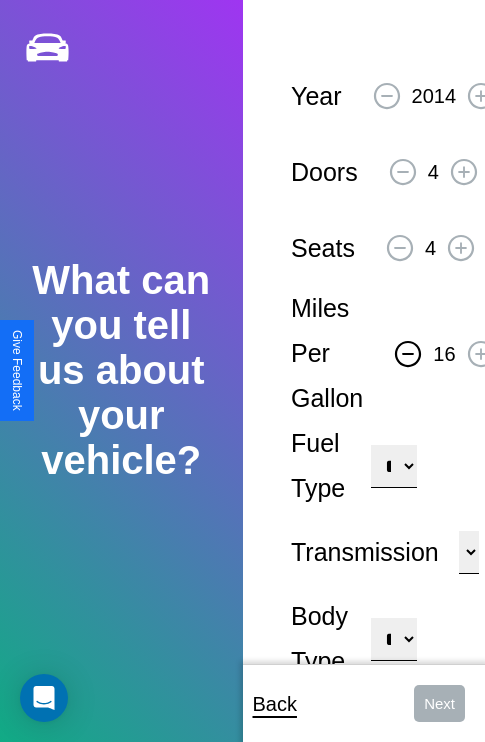 click on "**********" at bounding box center (393, 466) 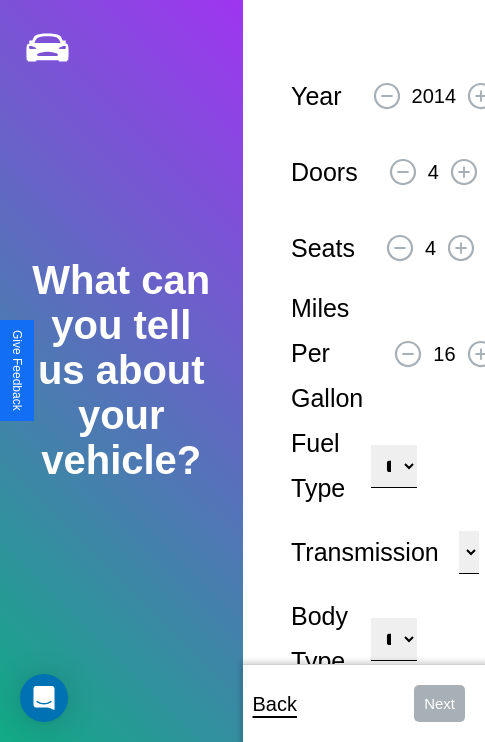 select on "**********" 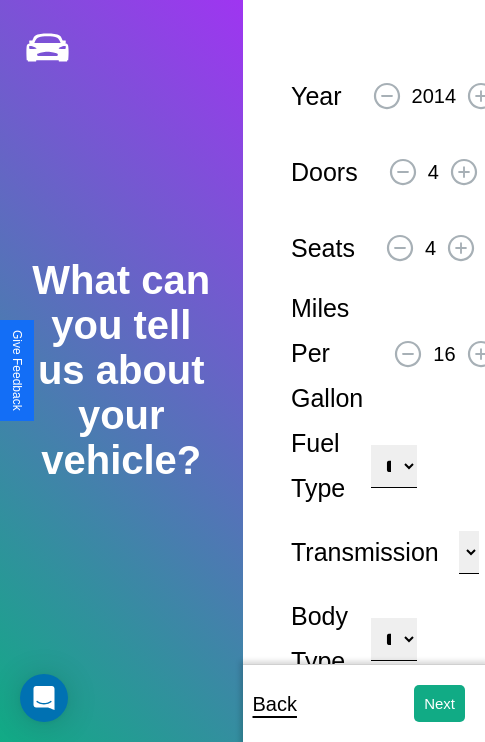 click on "**********" at bounding box center (393, 639) 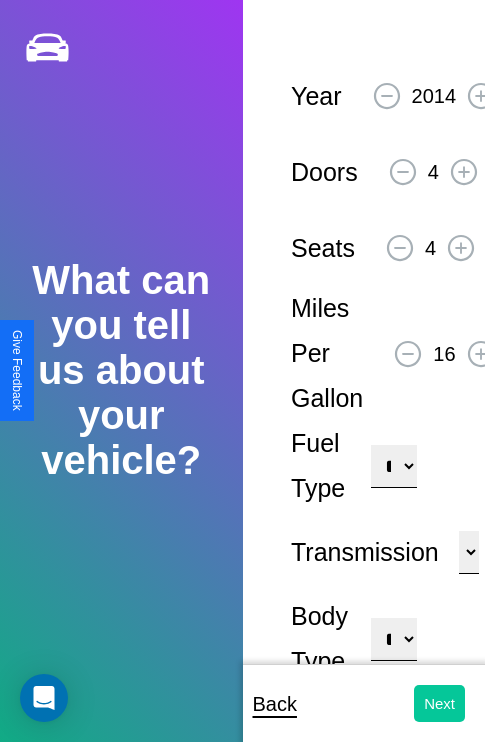 click on "Next" at bounding box center (439, 703) 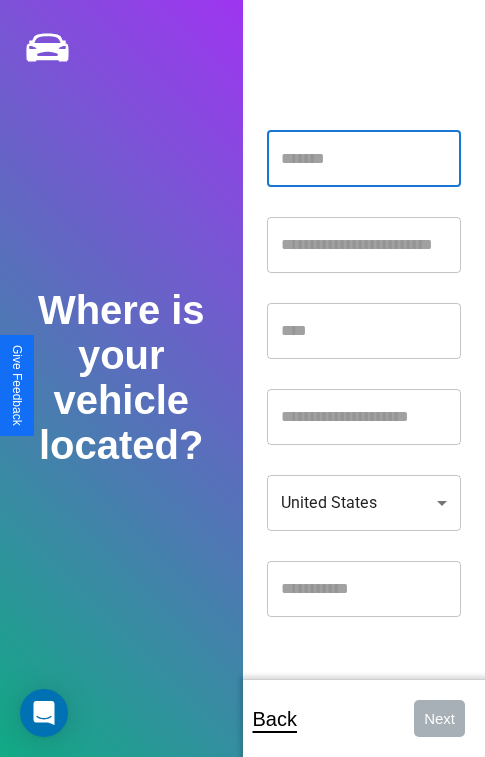 click at bounding box center [364, 159] 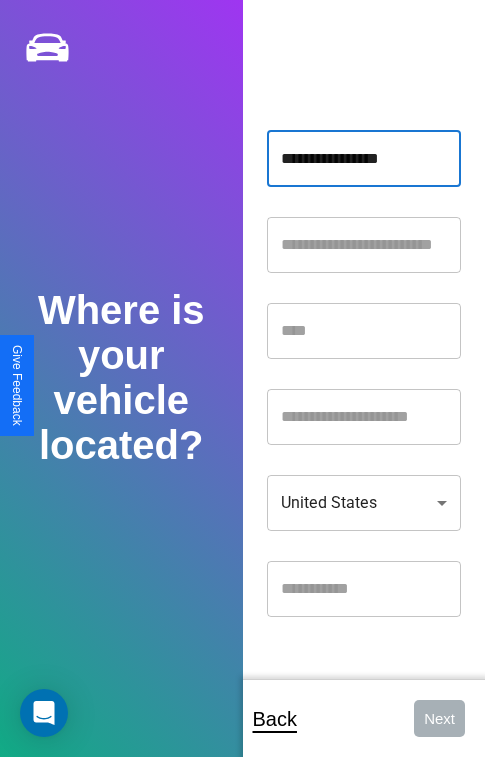 type on "**********" 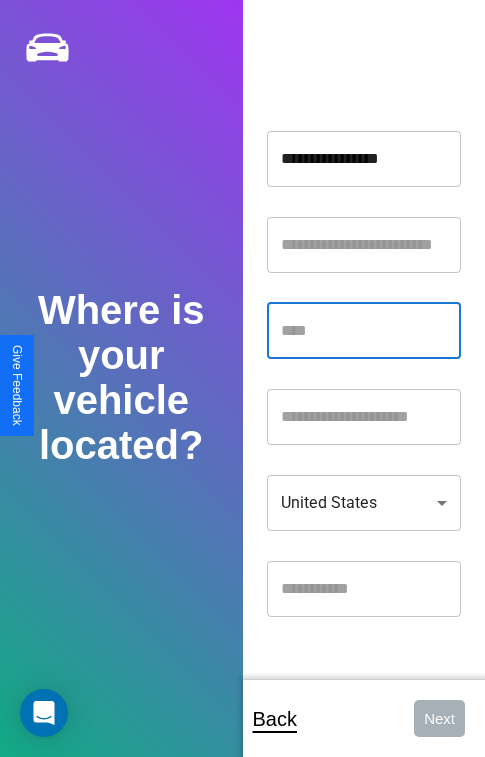 click at bounding box center [364, 331] 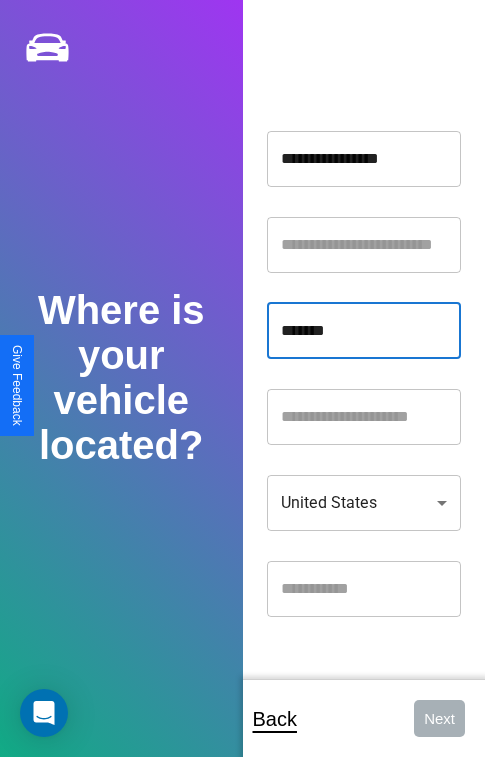 type on "*******" 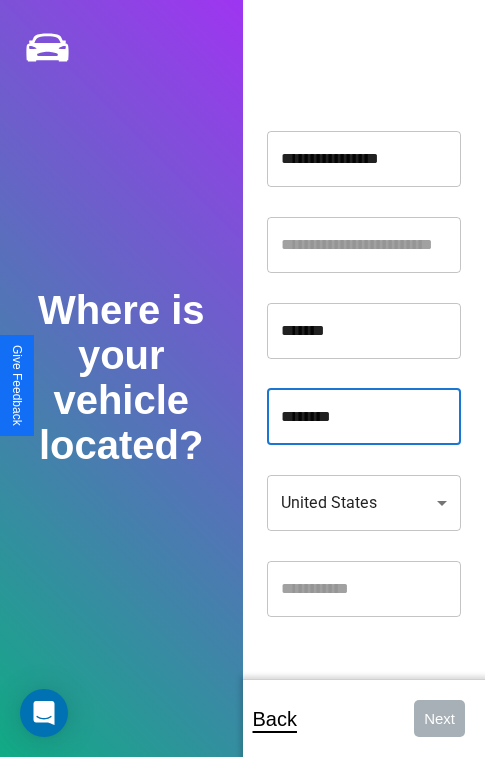 type on "********" 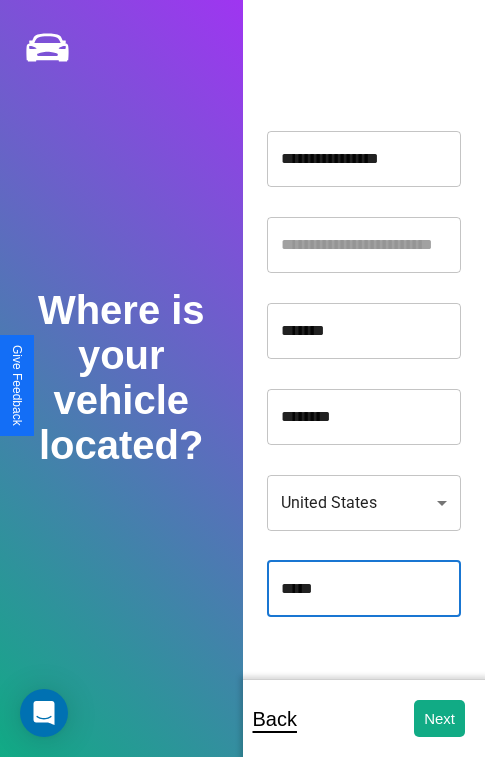 type on "*****" 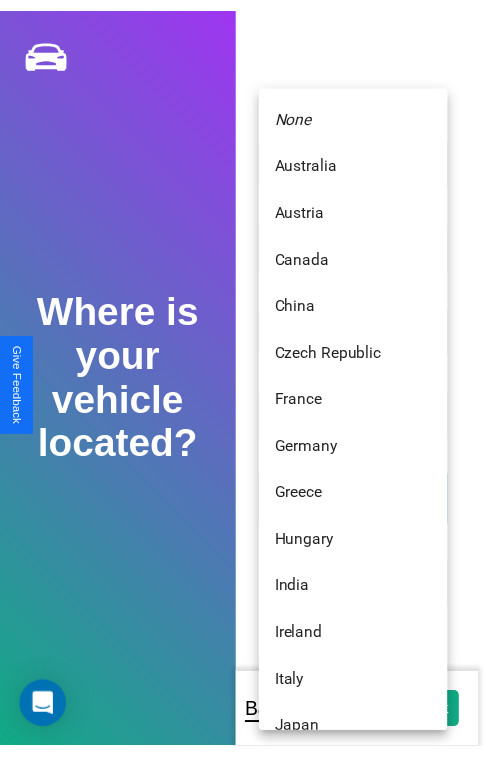 scroll, scrollTop: 459, scrollLeft: 0, axis: vertical 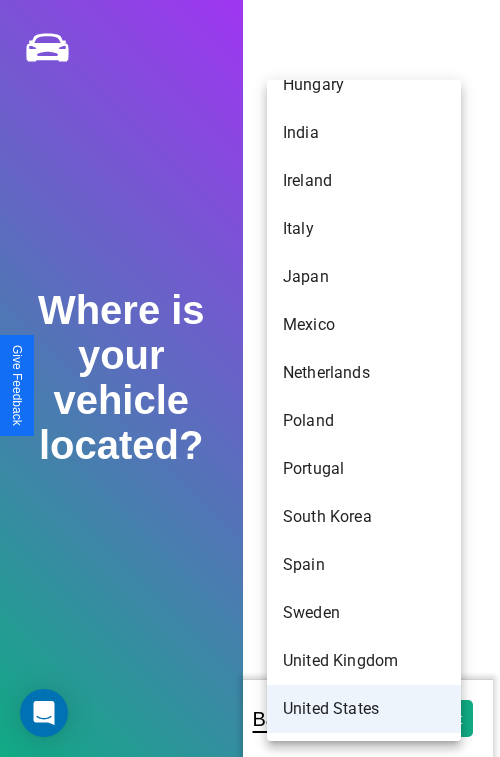 click on "United States" at bounding box center [364, 709] 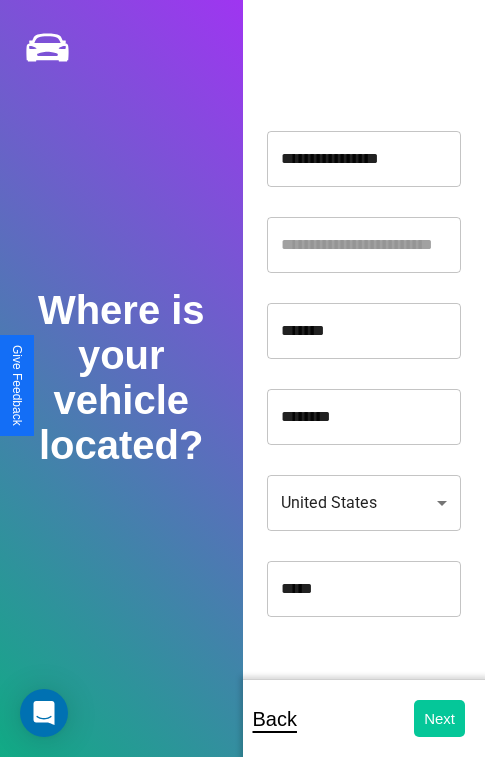 click on "Next" at bounding box center [439, 718] 